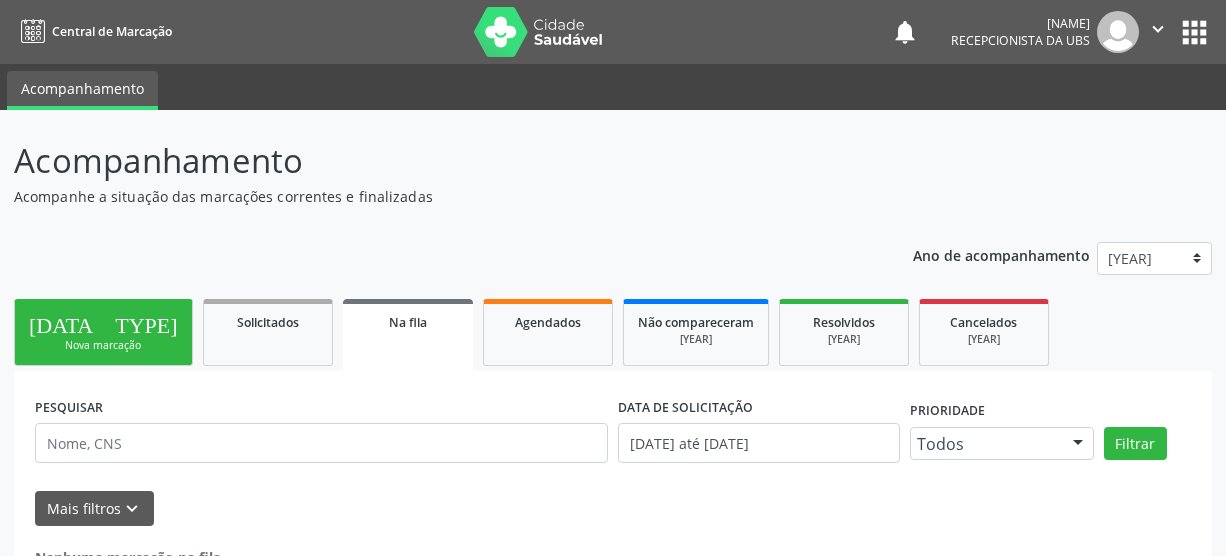 scroll, scrollTop: 45, scrollLeft: 0, axis: vertical 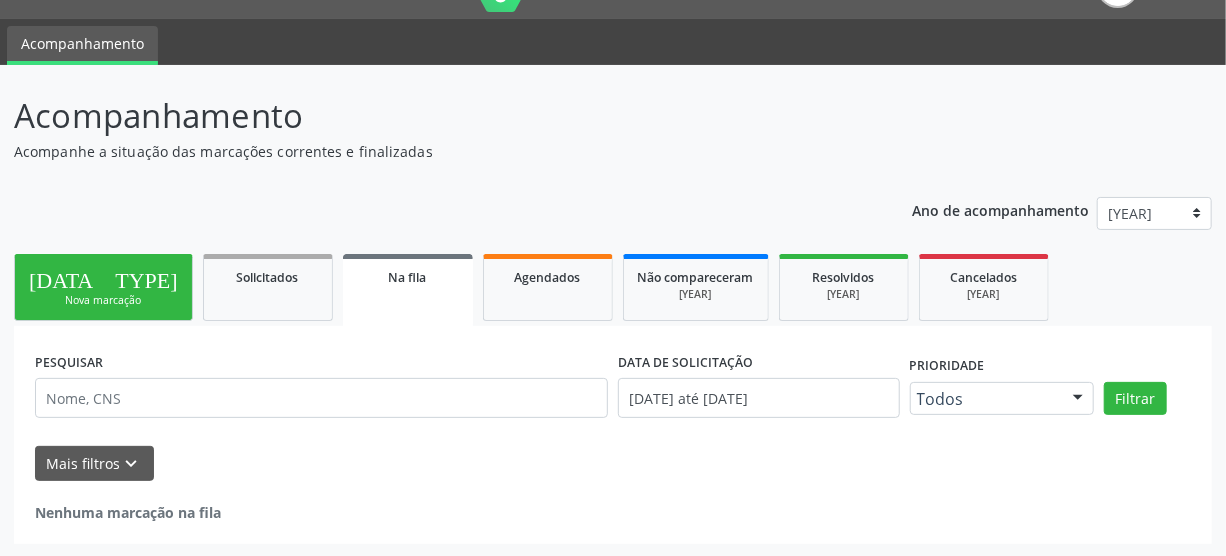 drag, startPoint x: 0, startPoint y: 0, endPoint x: 62, endPoint y: 290, distance: 296.55353 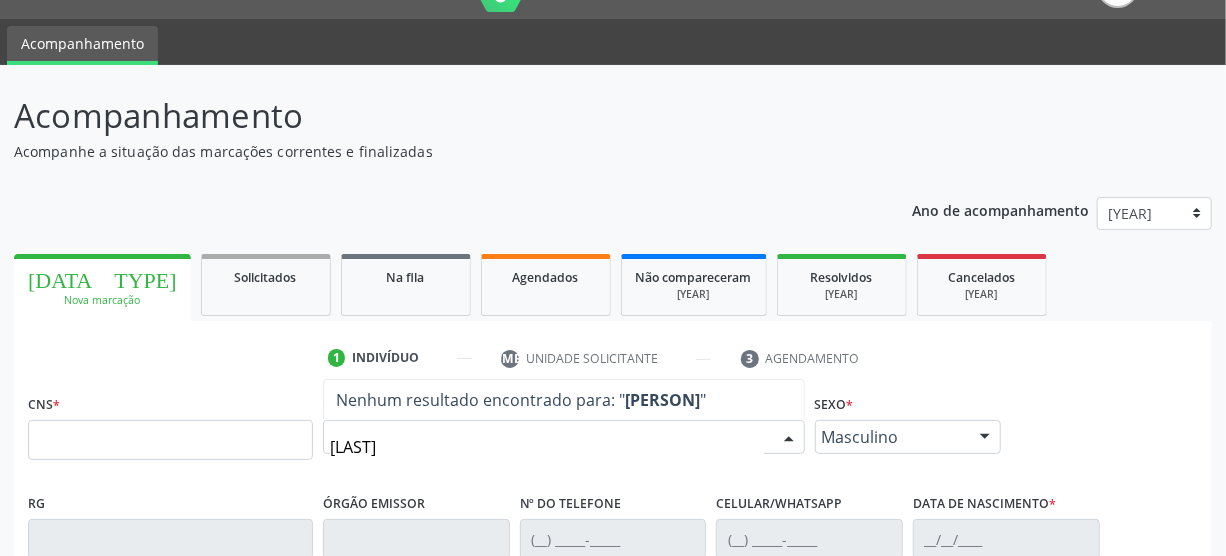 type on "[LAST]" 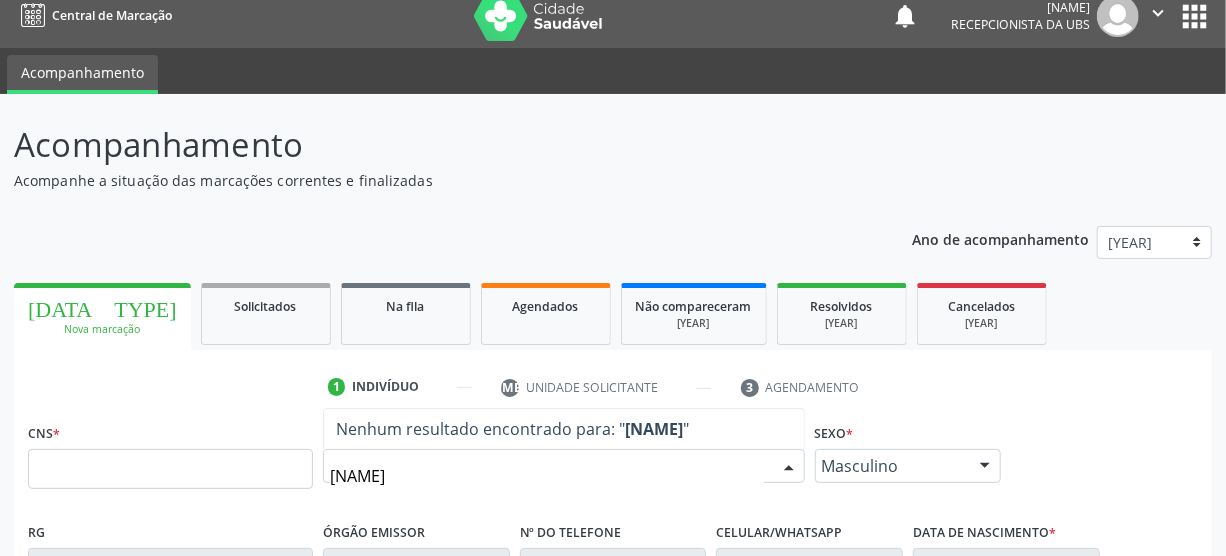 scroll, scrollTop: 0, scrollLeft: 0, axis: both 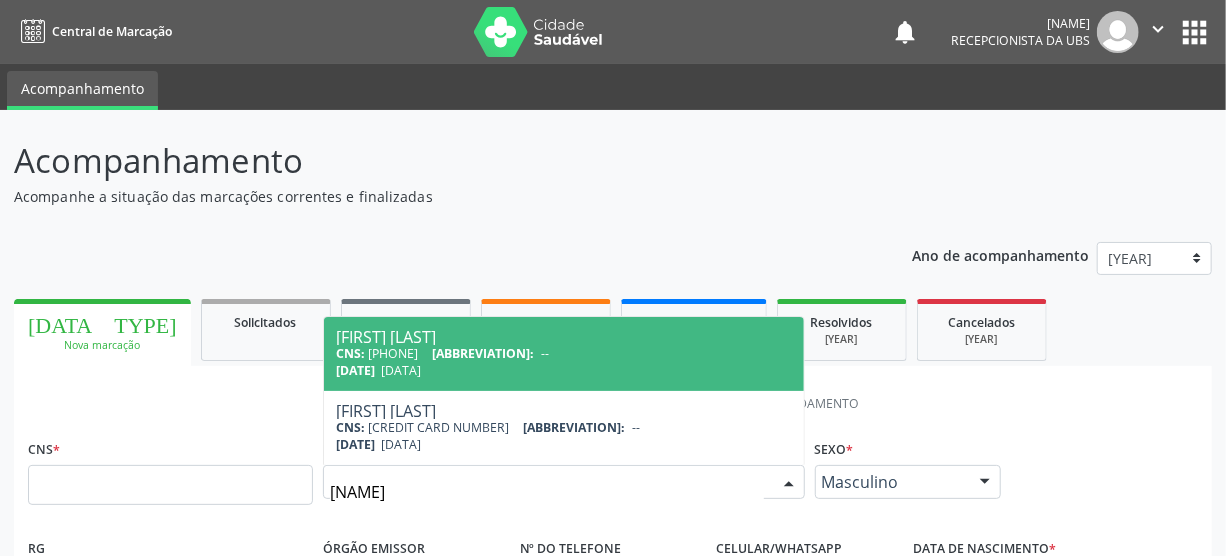 click on "CNS:
[NUMBER] [NUMBER] [NUMBER] [NUMBER]
CPF:    --" at bounding box center (564, 353) 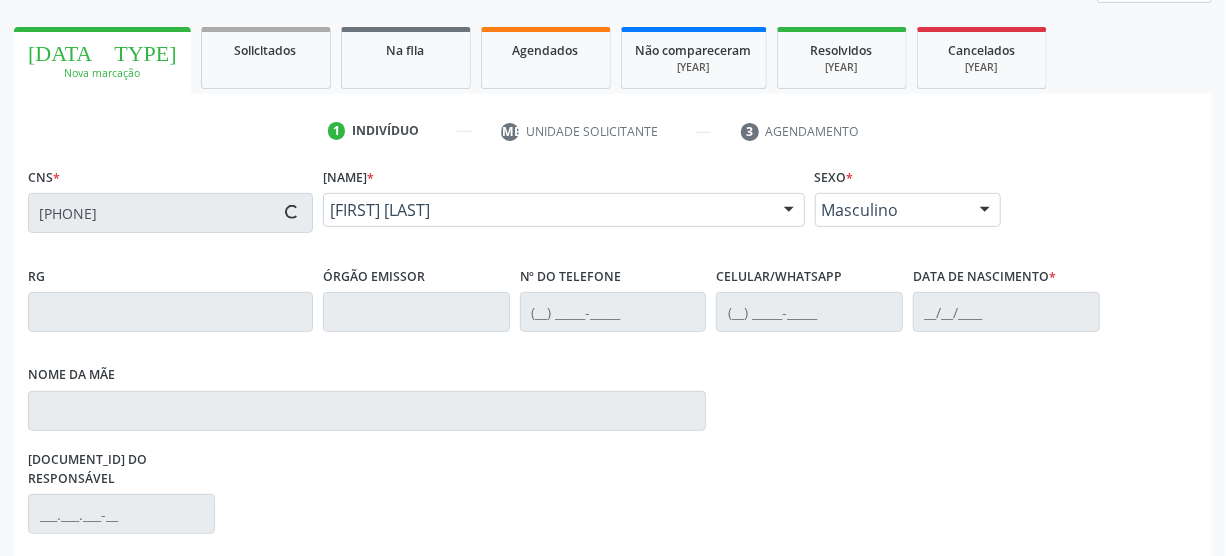scroll, scrollTop: 512, scrollLeft: 0, axis: vertical 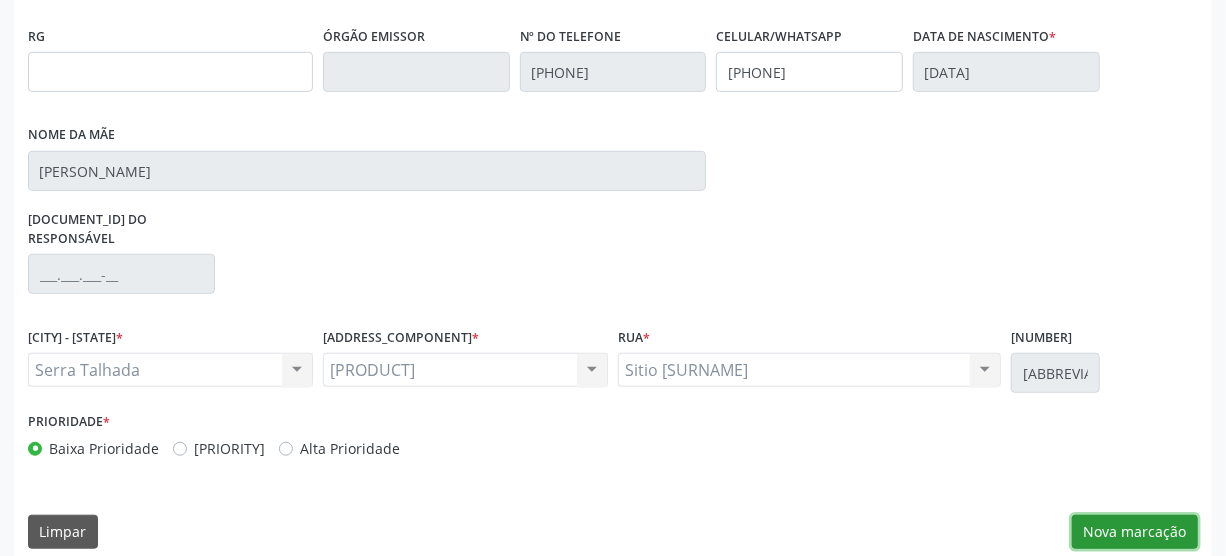 click on "Nova marcação" at bounding box center [1135, 532] 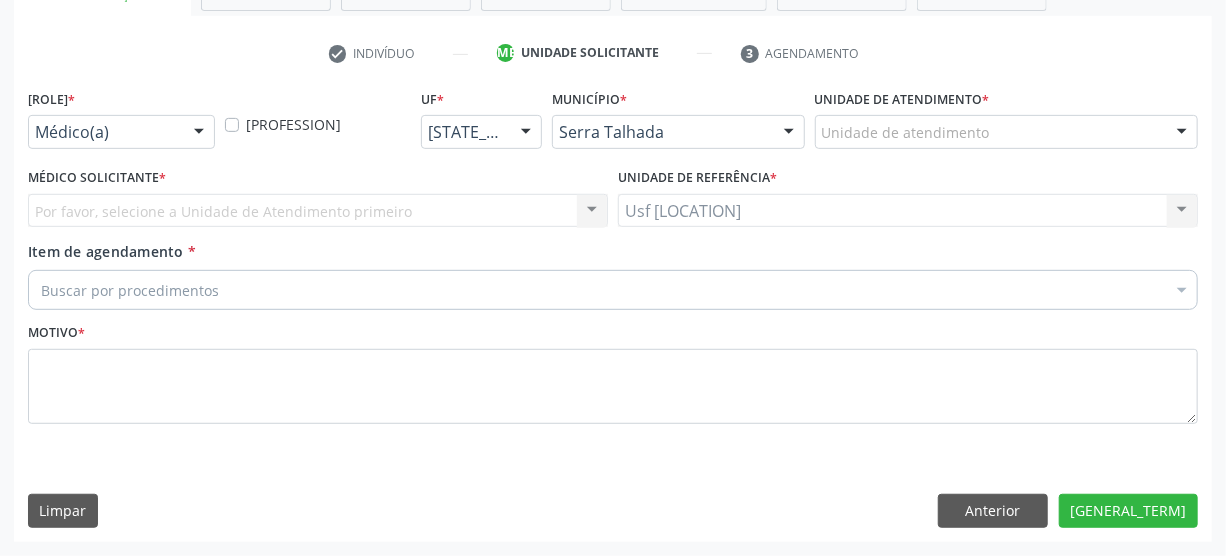 scroll, scrollTop: 348, scrollLeft: 0, axis: vertical 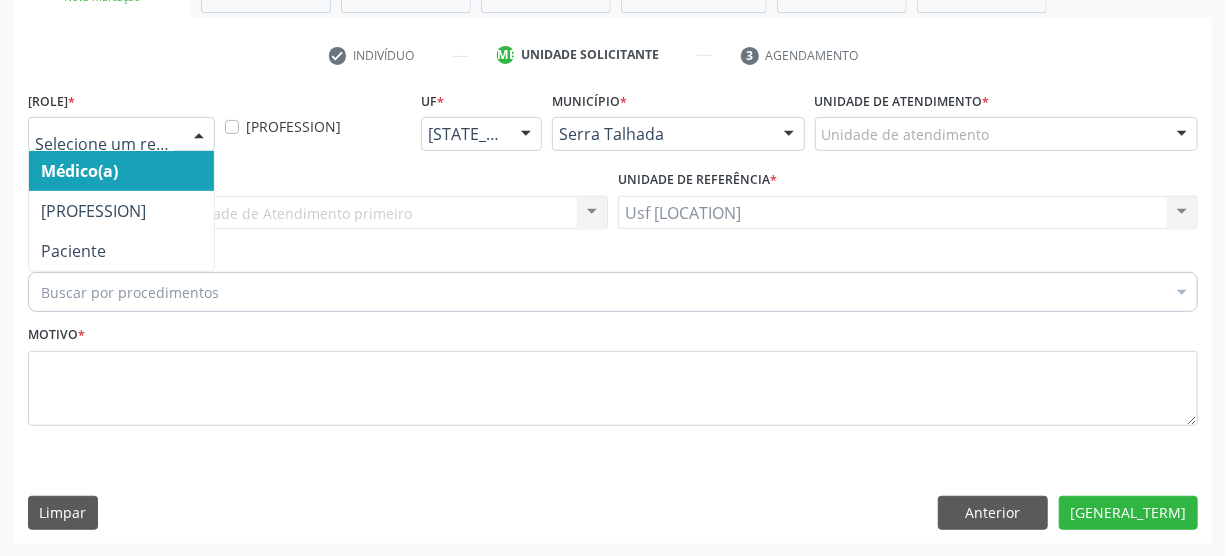 drag, startPoint x: 200, startPoint y: 135, endPoint x: 183, endPoint y: 157, distance: 27.802877 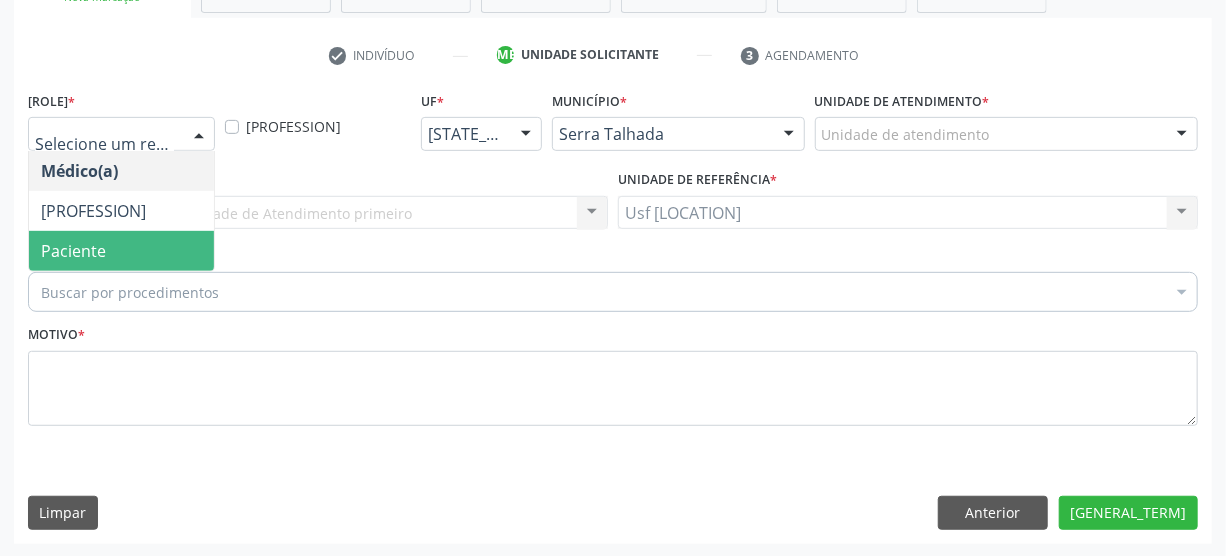 click on "Paciente" at bounding box center [121, 251] 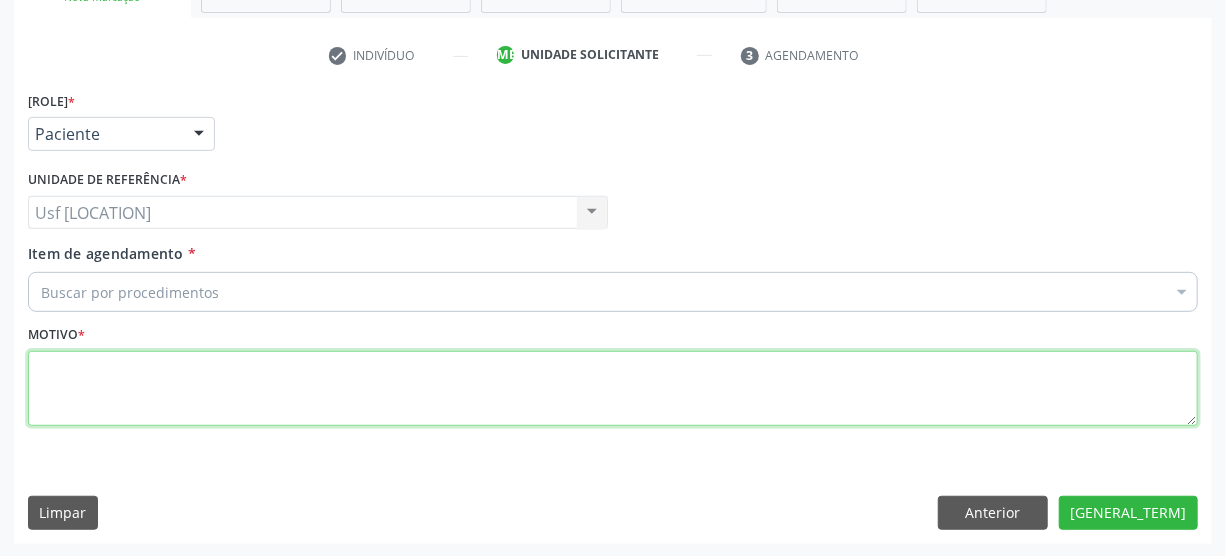 click at bounding box center [613, 389] 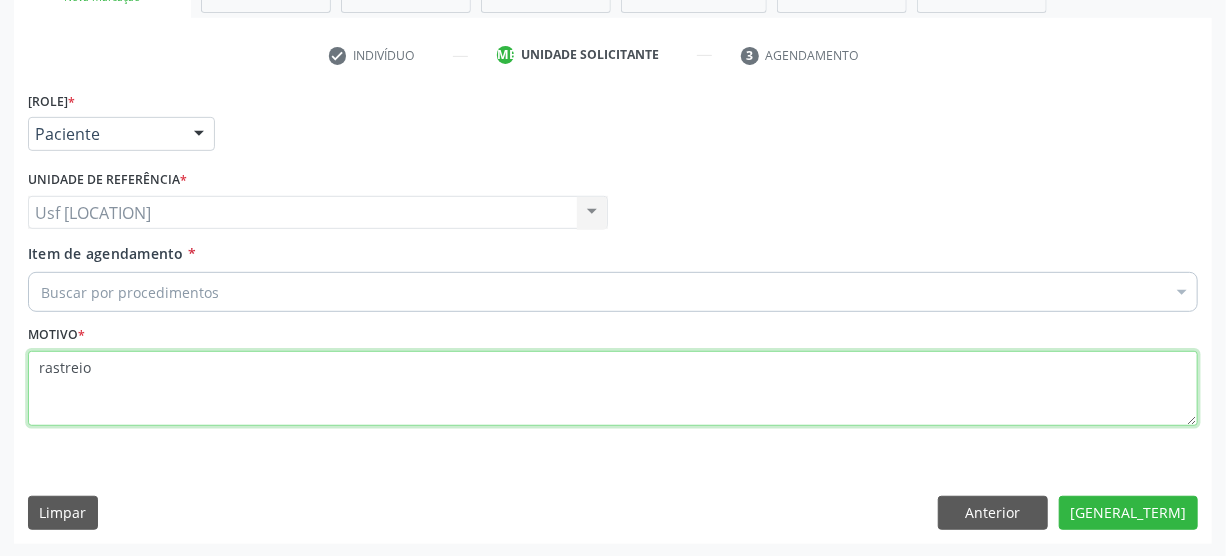 type on "rastreio" 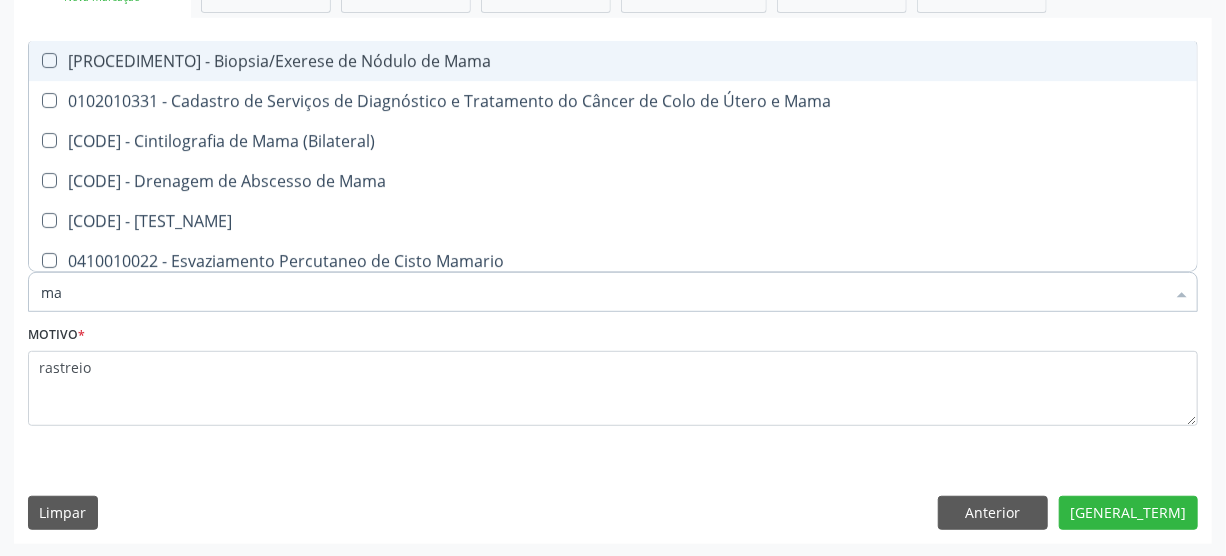 type on "mam" 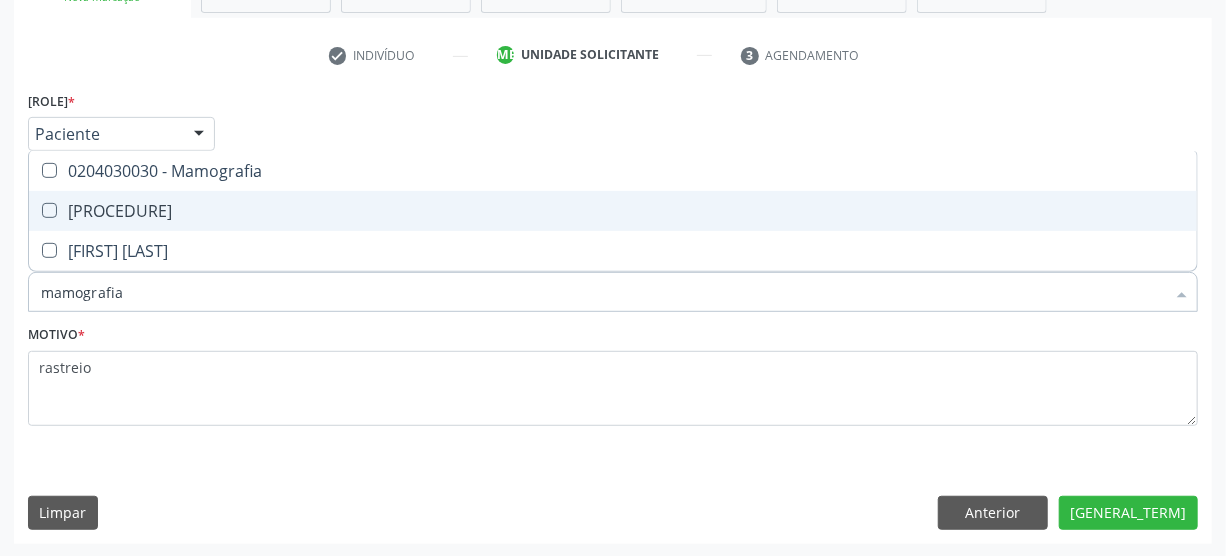 click on "[PROCEDURE]" at bounding box center (613, 211) 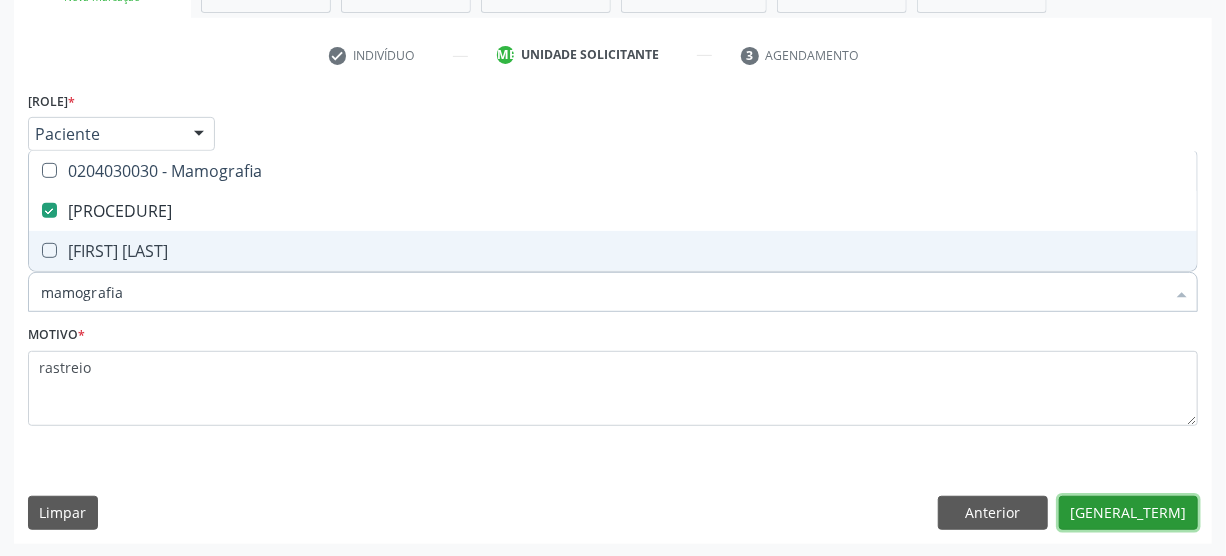 click on "[GENERAL_TERM]" at bounding box center [1128, 513] 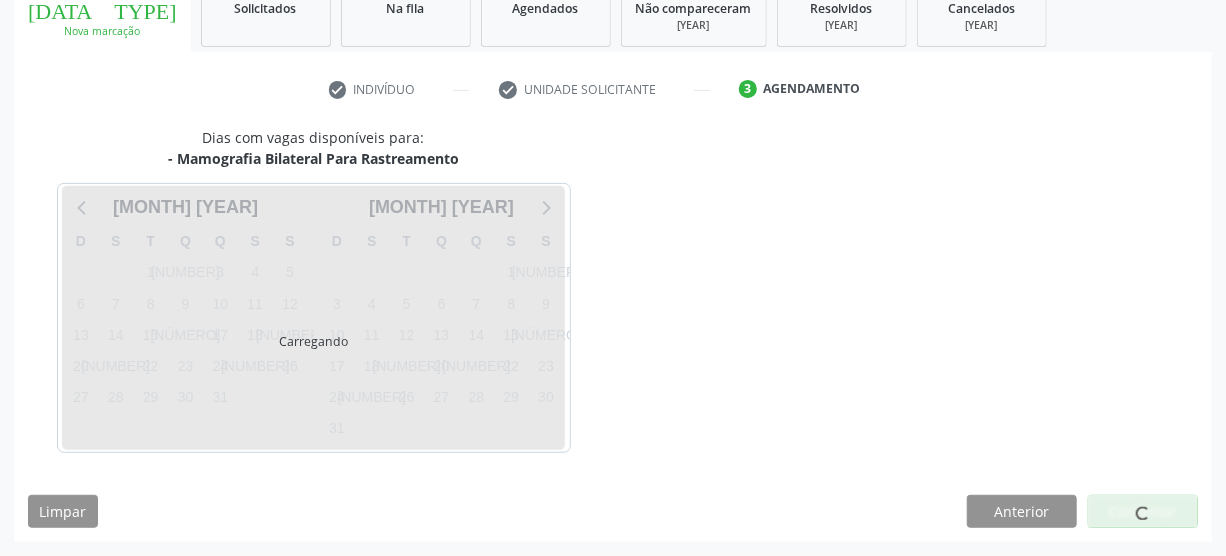 scroll, scrollTop: 312, scrollLeft: 0, axis: vertical 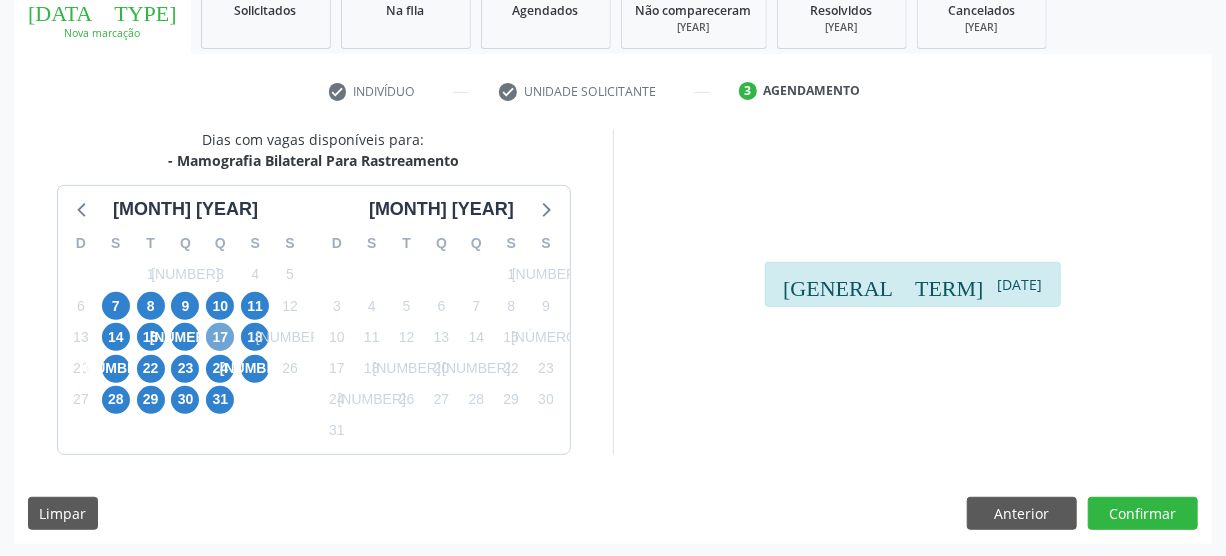 click on "17" at bounding box center [220, 337] 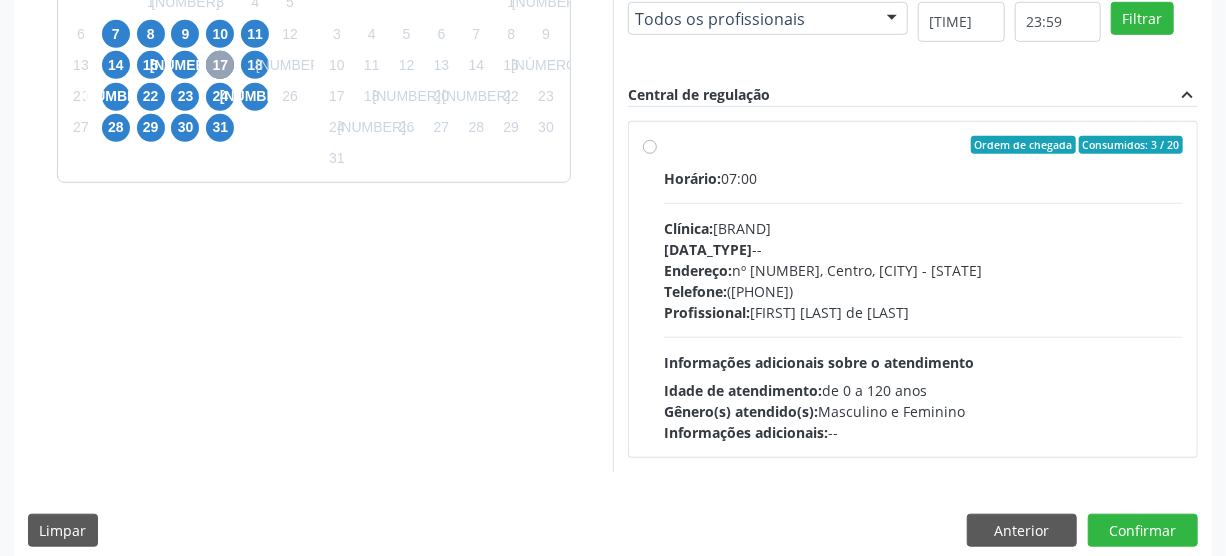 scroll, scrollTop: 585, scrollLeft: 0, axis: vertical 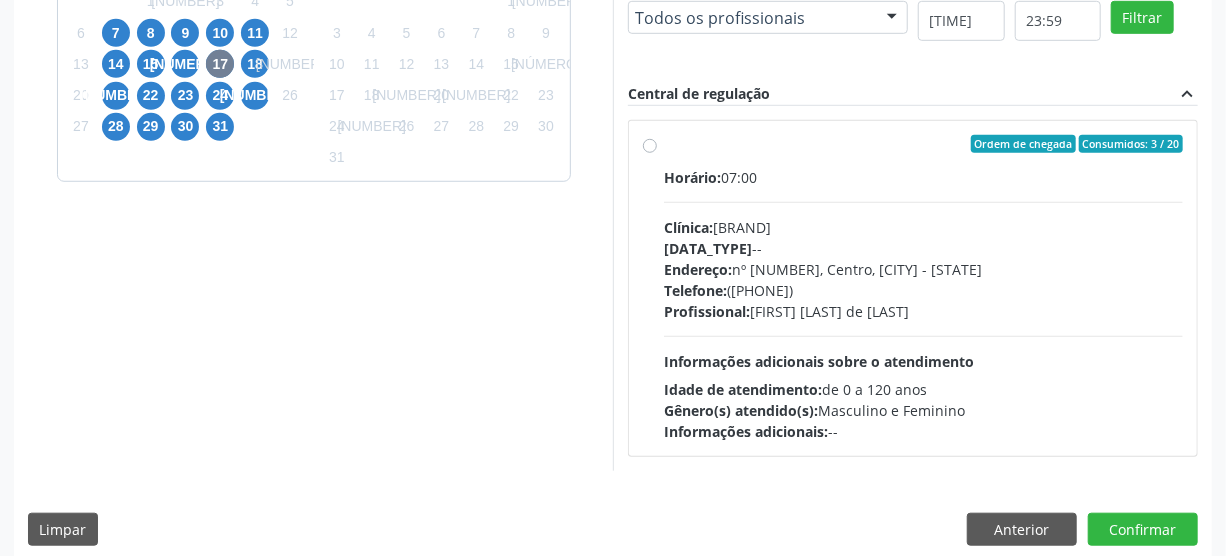 click on "Ordem de chegada
Consumidos: 3 / 20
Horário:   07:00
Clínica:  Climatin
Rede:
--
Endereço:   nº 00640, Centro, [CITY], [STATE]
Telefone:   [PHONE]
Profissional:
[FIRST] [MIDDLE] [LAST]
Informações adicionais sobre o atendimento
Idade de atendimento:
de 0 a 120 anos
Gênero(s) atendido(s):
Masculino e Feminino
Informações adicionais:
--" at bounding box center (923, 288) 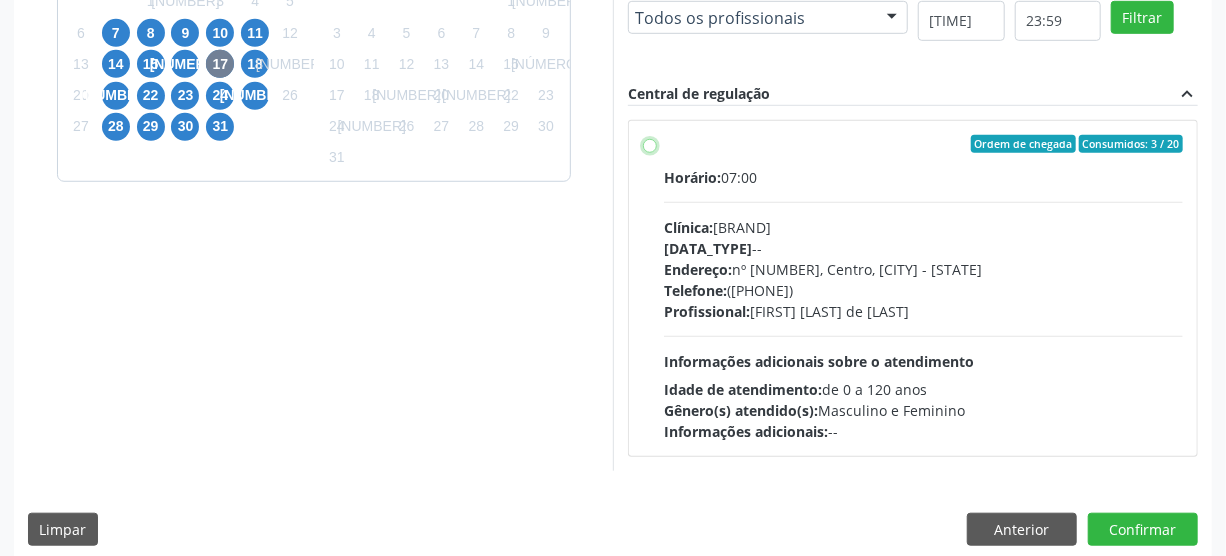 click on "Ordem de chegada
Consumidos: 3 / 20
Horário:   07:00
Clínica:  Climatin
Rede:
--
Endereço:   nº 00640, Centro, [CITY], [STATE]
Telefone:   [PHONE]
Profissional:
[FIRST] [MIDDLE] [LAST]
Informações adicionais sobre o atendimento
Idade de atendimento:
de 0 a 120 anos
Gênero(s) atendido(s):
Masculino e Feminino
Informações adicionais:
--" at bounding box center [650, 144] 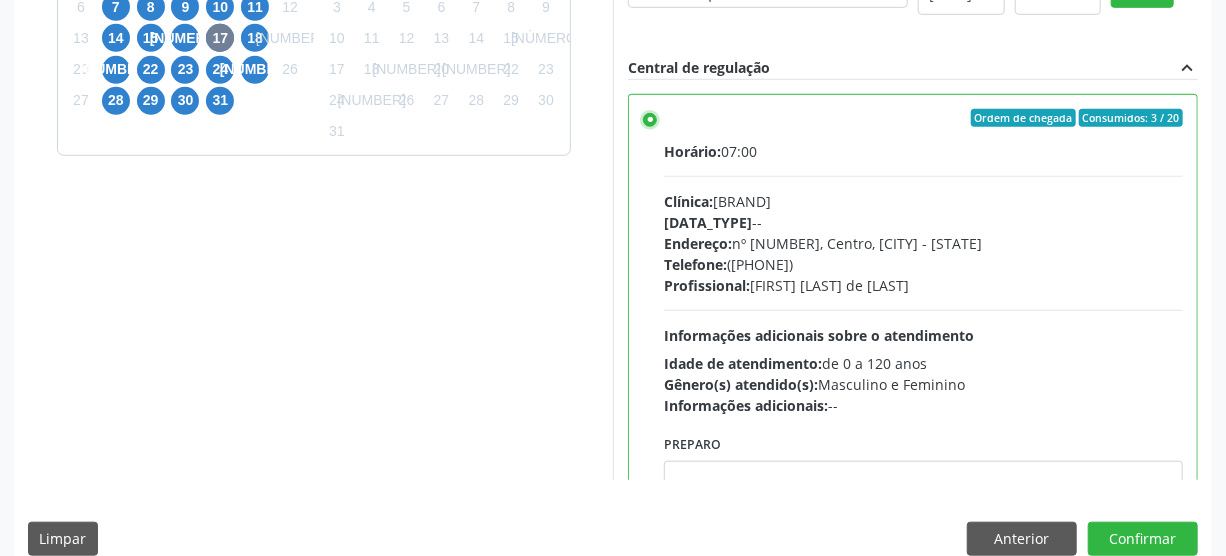 scroll, scrollTop: 637, scrollLeft: 0, axis: vertical 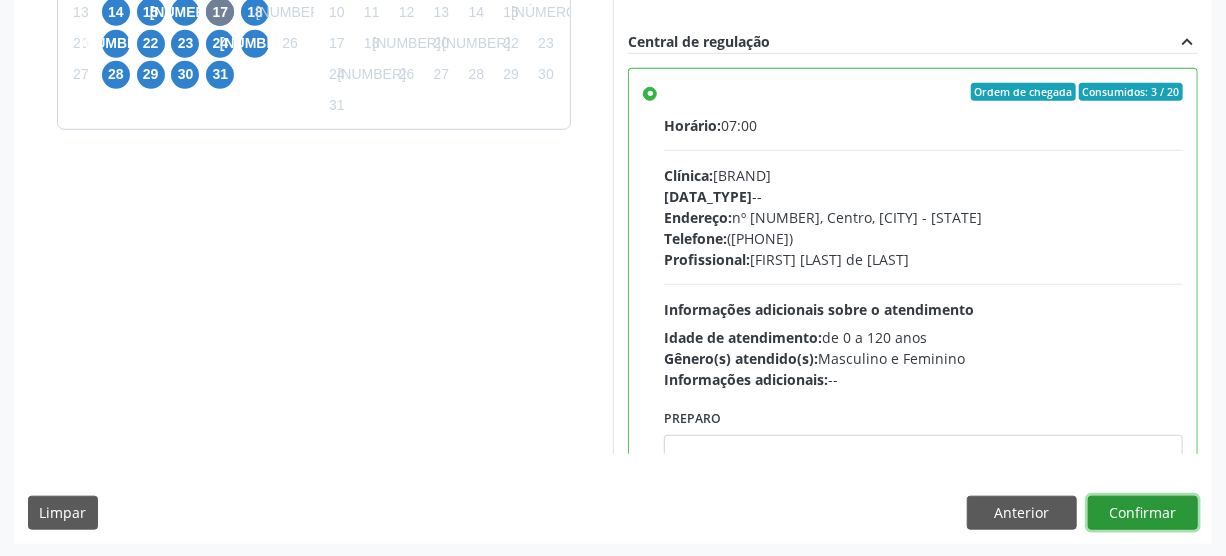 click on "Confirmar" at bounding box center [1143, 513] 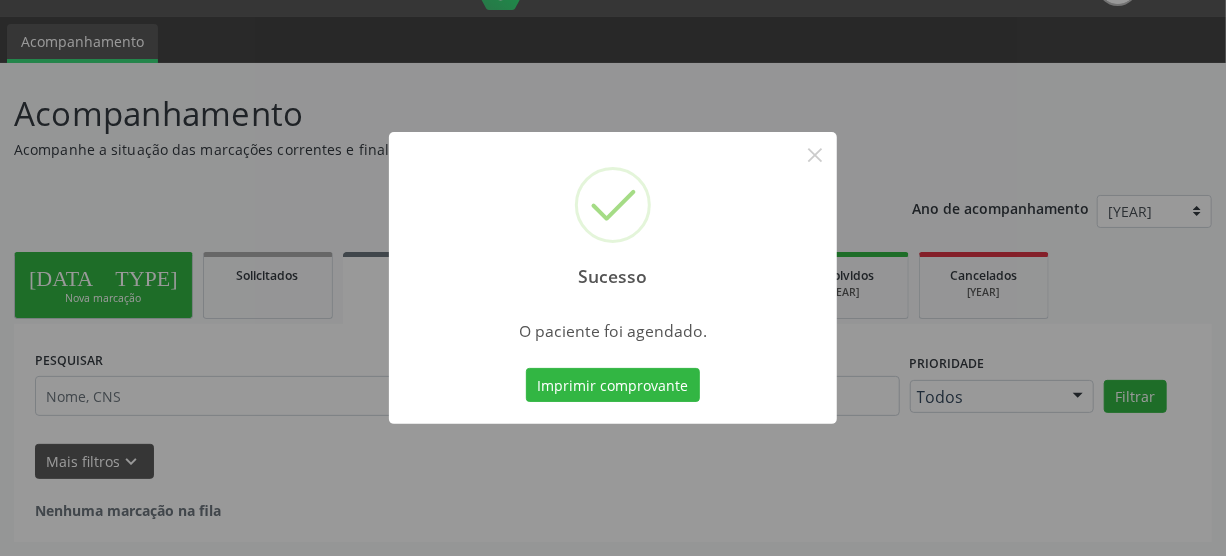 scroll, scrollTop: 45, scrollLeft: 0, axis: vertical 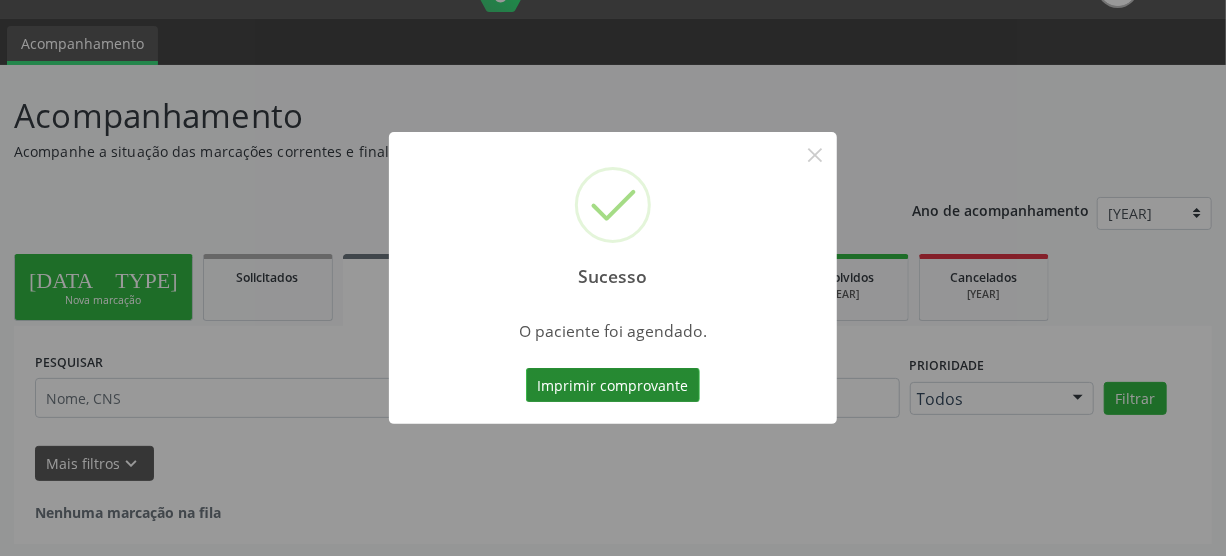 click on "Imprimir comprovante" at bounding box center [613, 385] 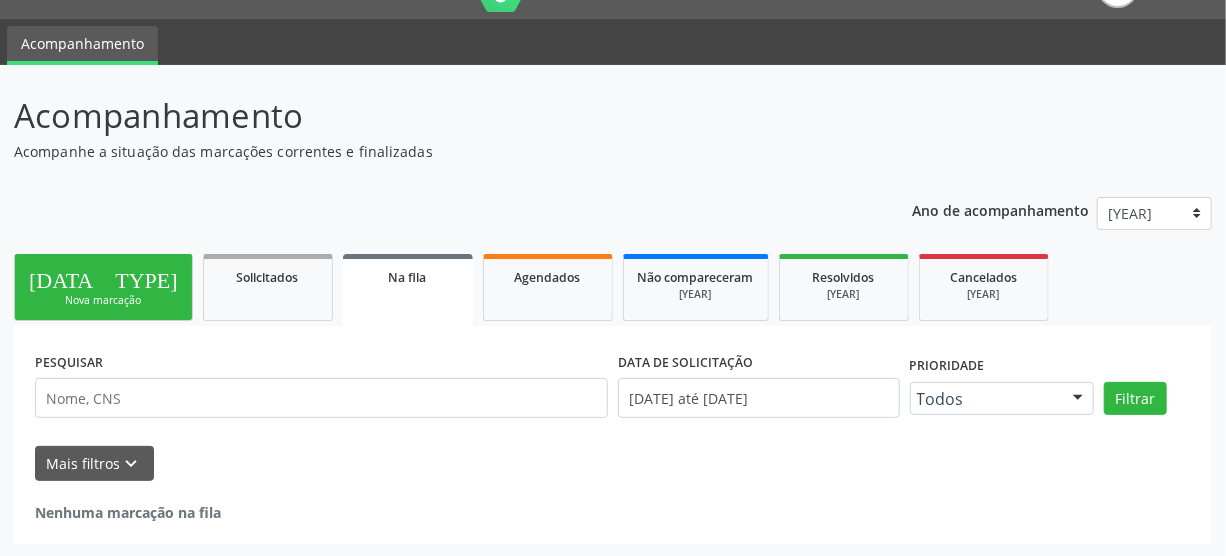 click on "[DATA_TYPE]" at bounding box center (103, 277) 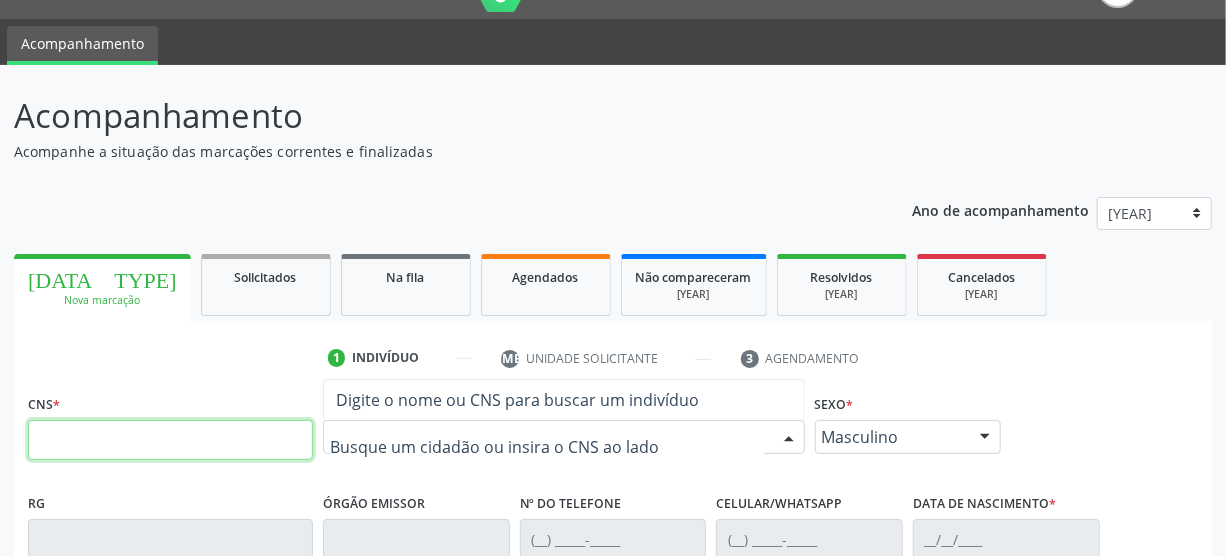 click at bounding box center (170, 440) 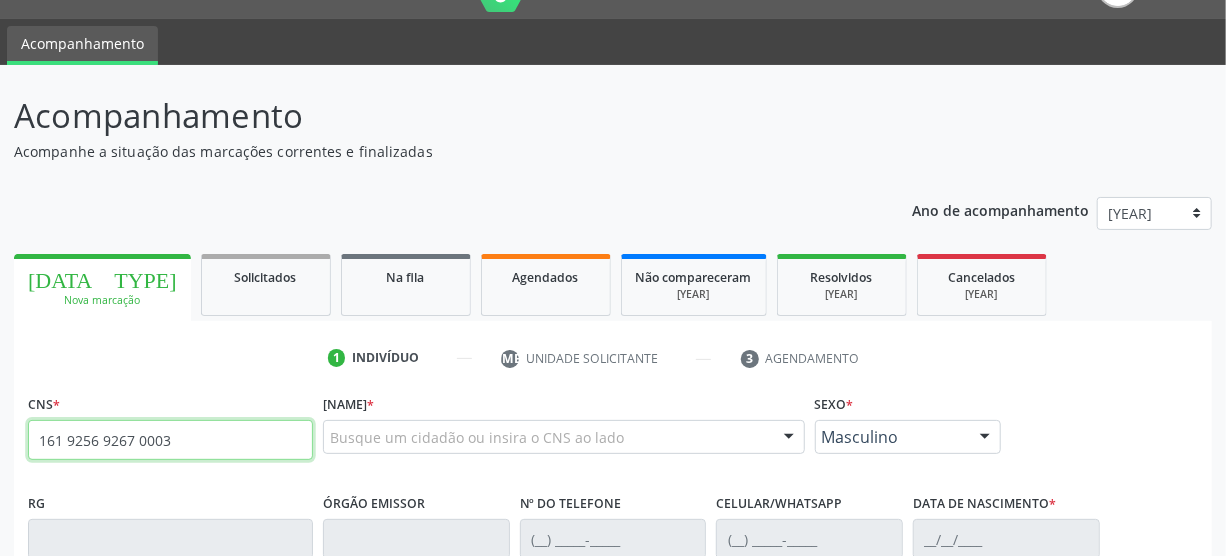 type on "161 9256 9267 0003" 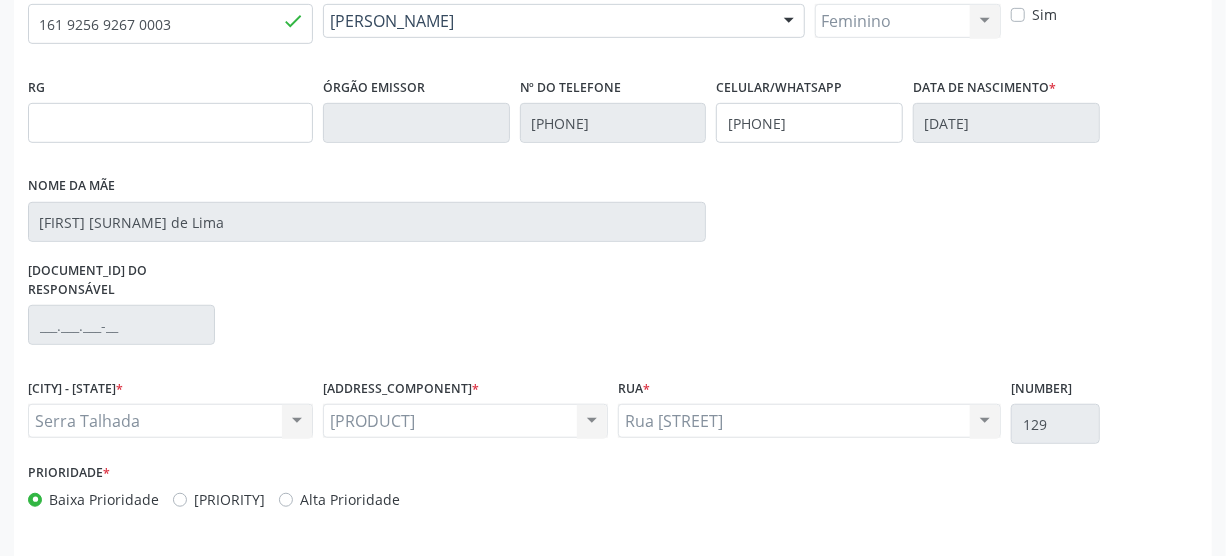 scroll, scrollTop: 512, scrollLeft: 0, axis: vertical 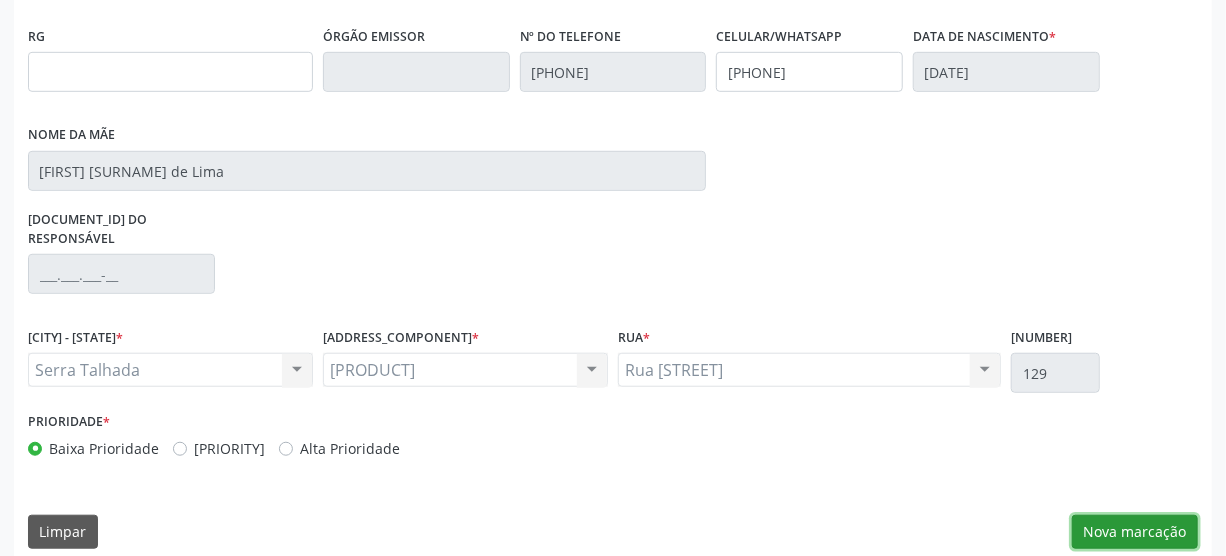 click on "Nova marcação" at bounding box center (1135, 532) 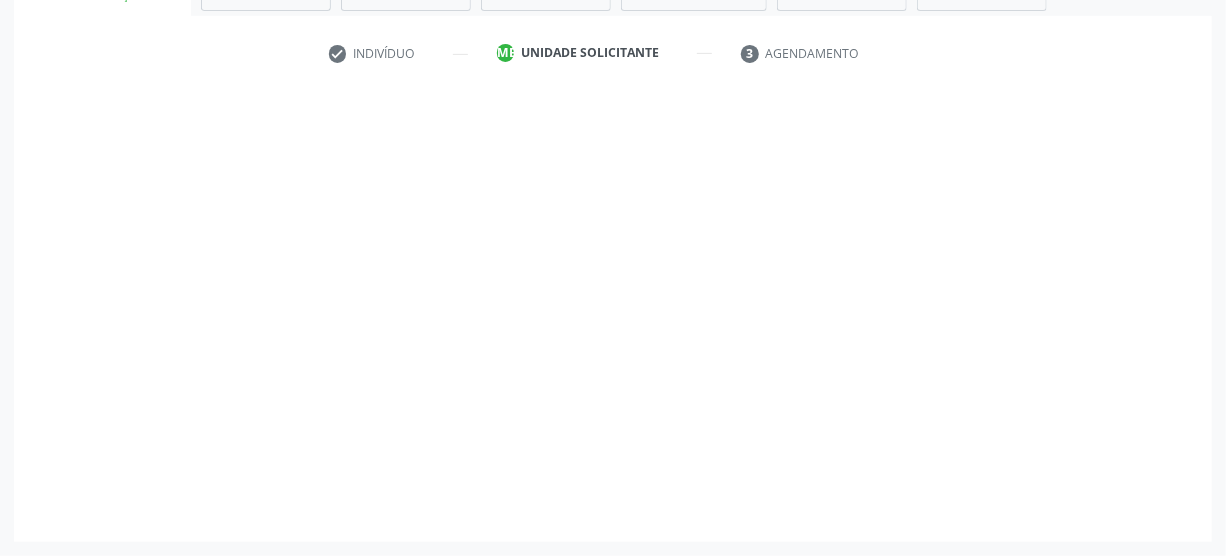 scroll, scrollTop: 348, scrollLeft: 0, axis: vertical 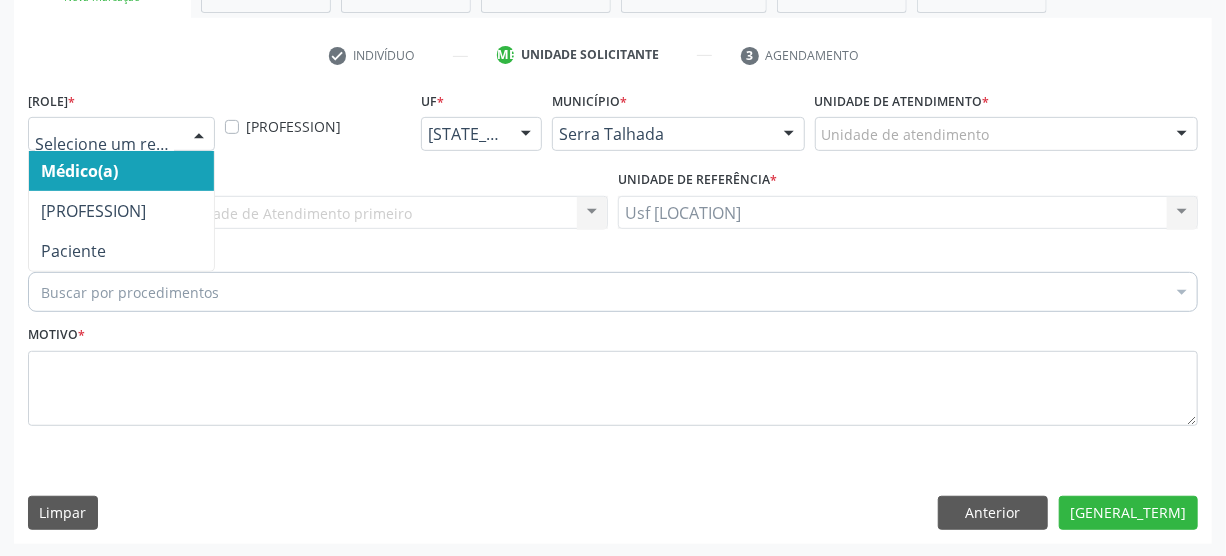 click at bounding box center [199, 135] 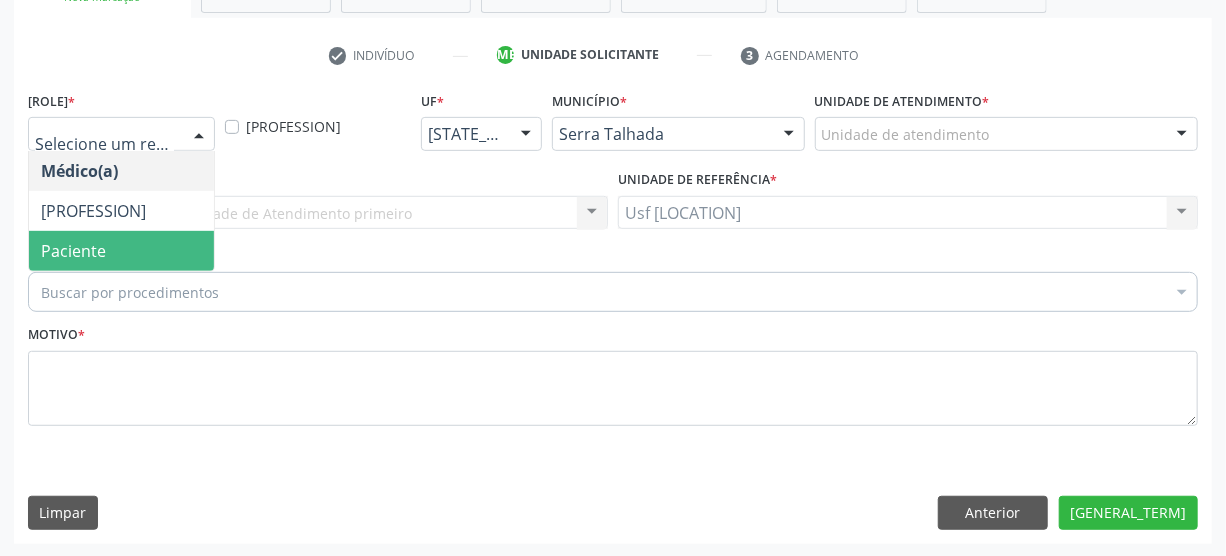 click on "Paciente" at bounding box center [121, 251] 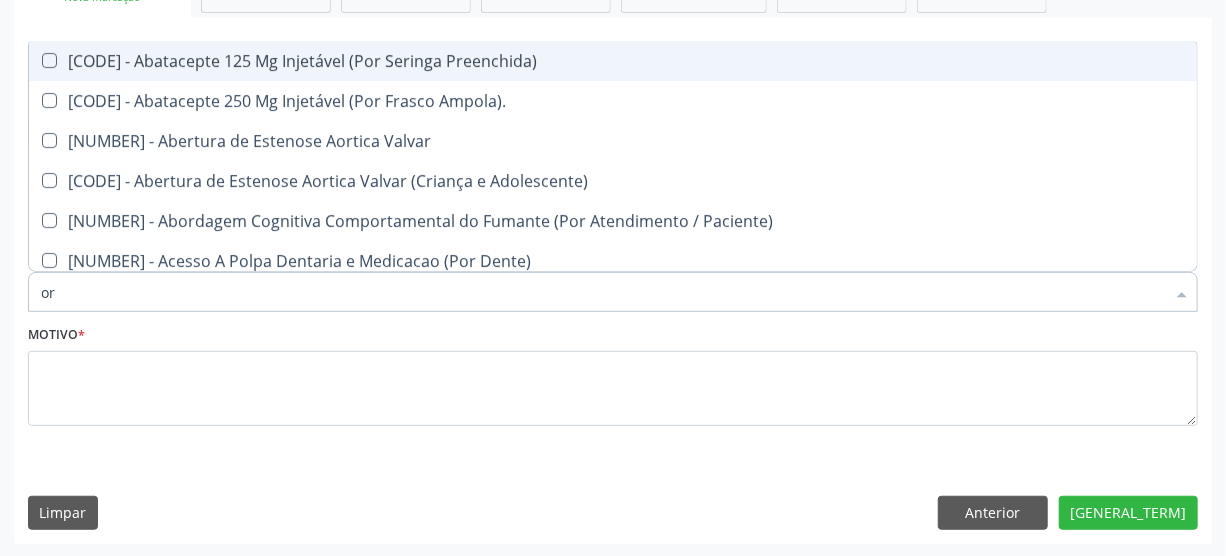 type on "ort" 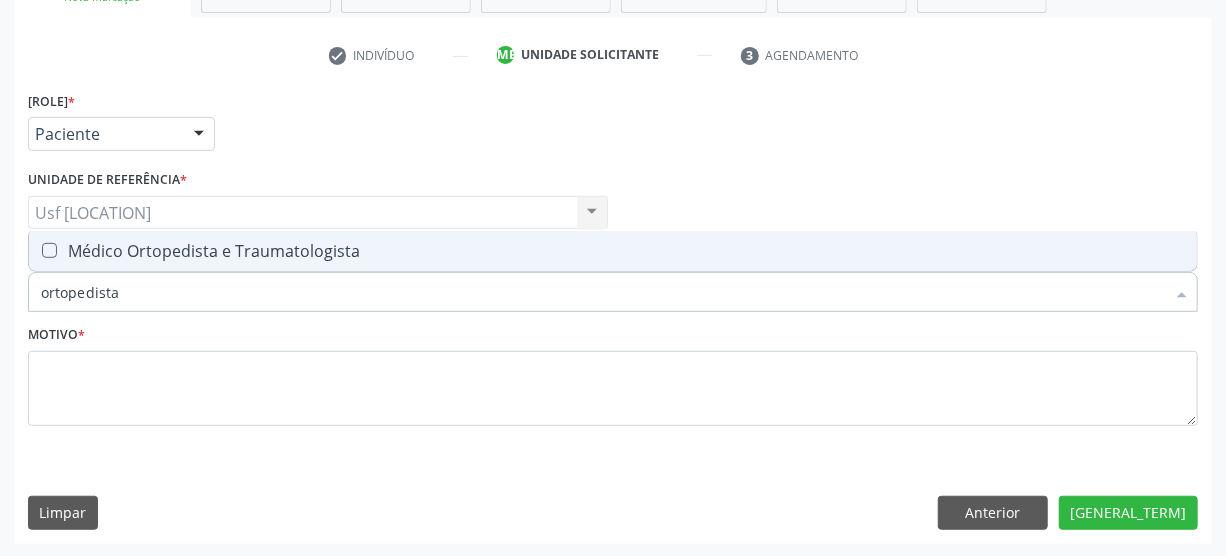 click on "Médico Ortopedista e Traumatologista" at bounding box center [613, 251] 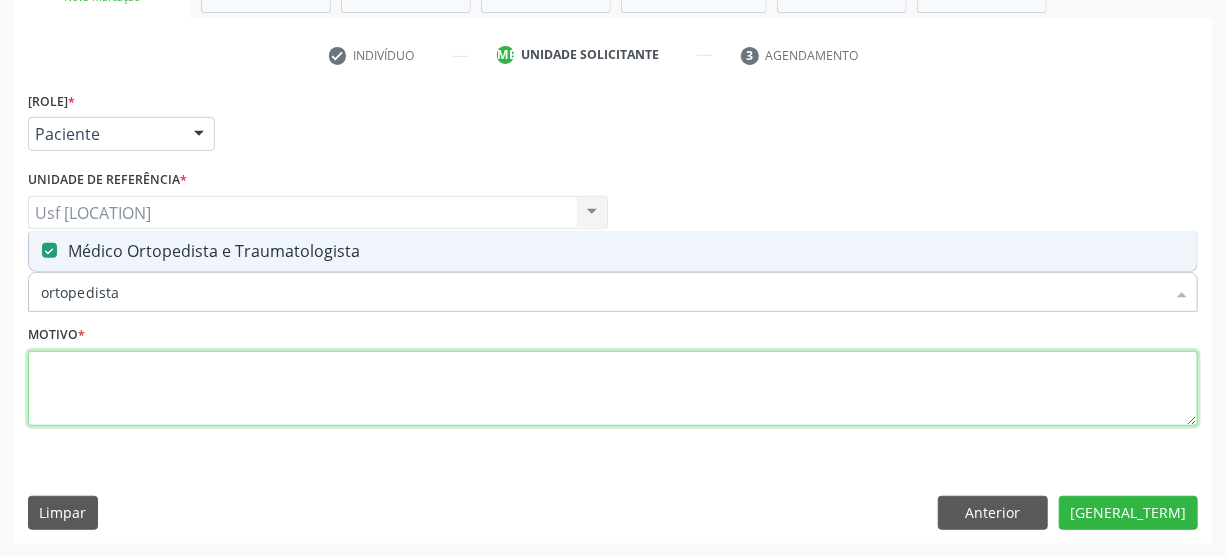 click at bounding box center (613, 389) 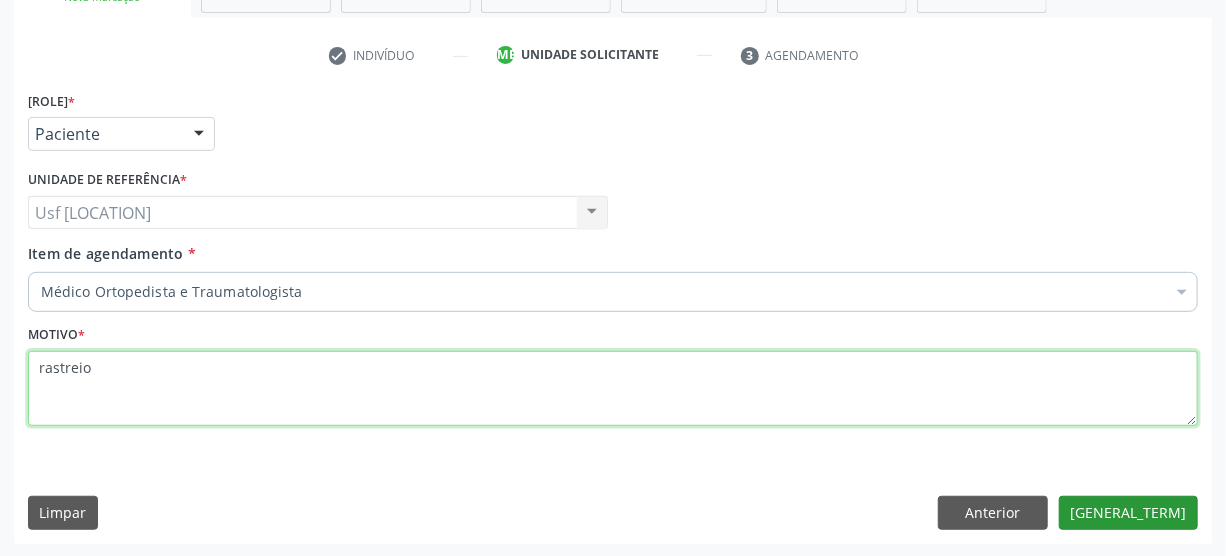 type on "rastreio" 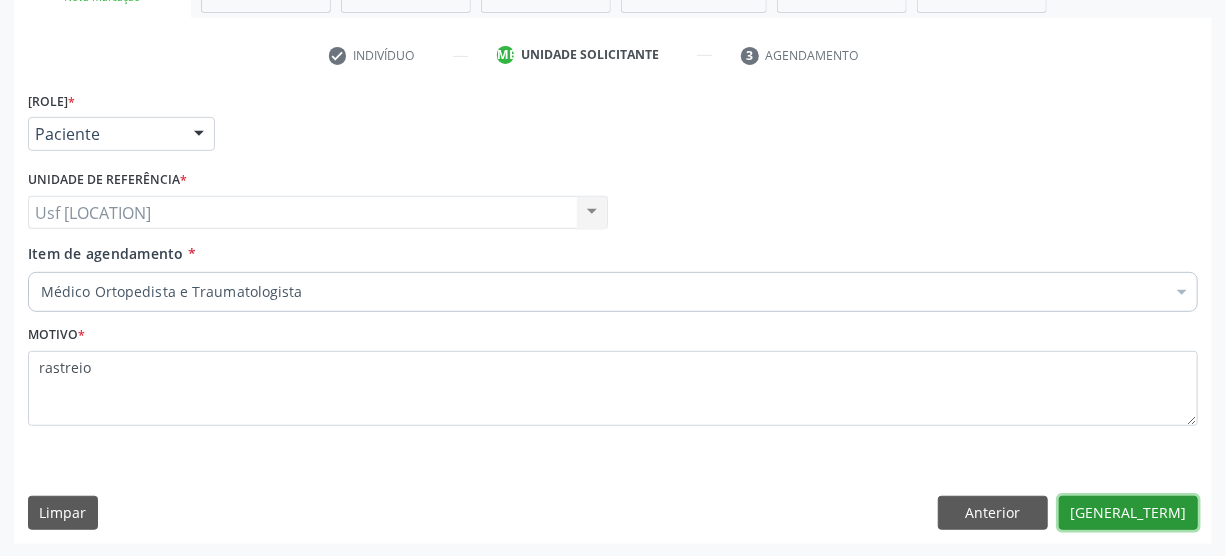 click on "[GENERAL_TERM]" at bounding box center (1128, 513) 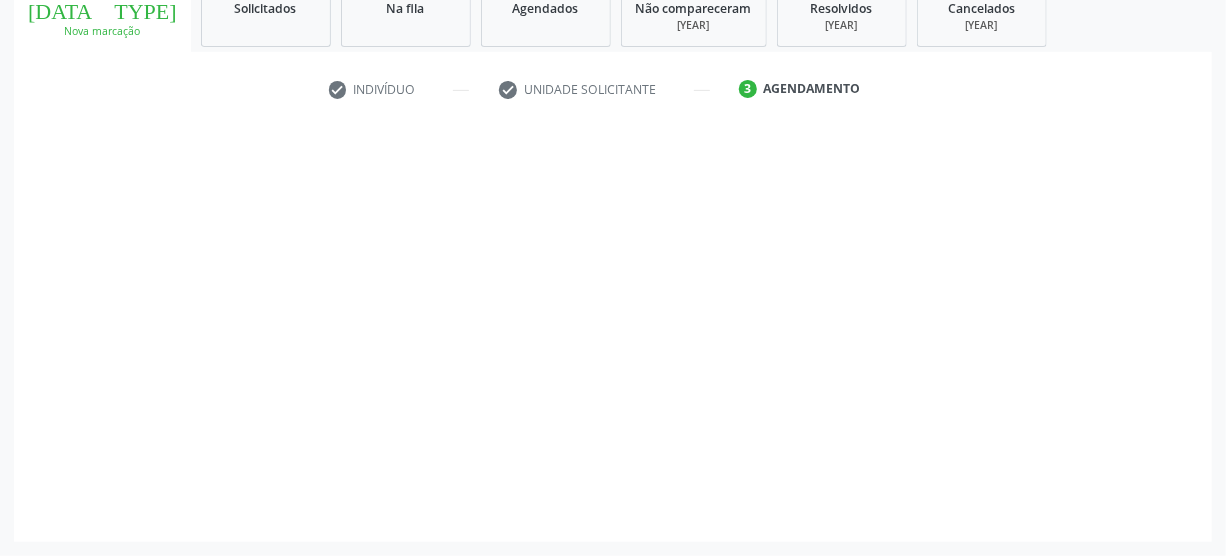 scroll, scrollTop: 312, scrollLeft: 0, axis: vertical 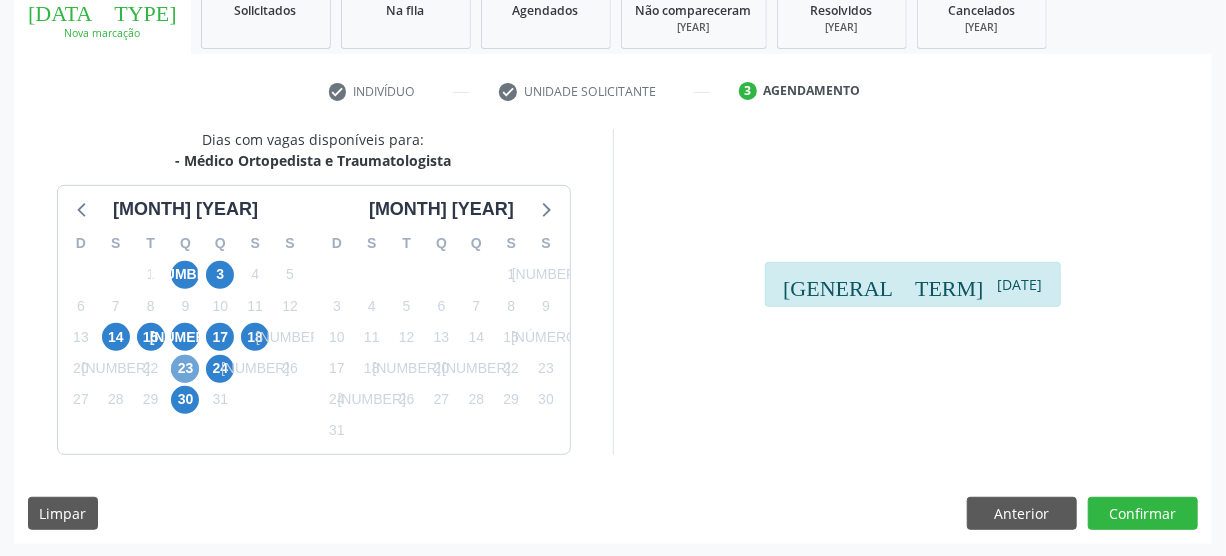 click on "23" at bounding box center (185, 369) 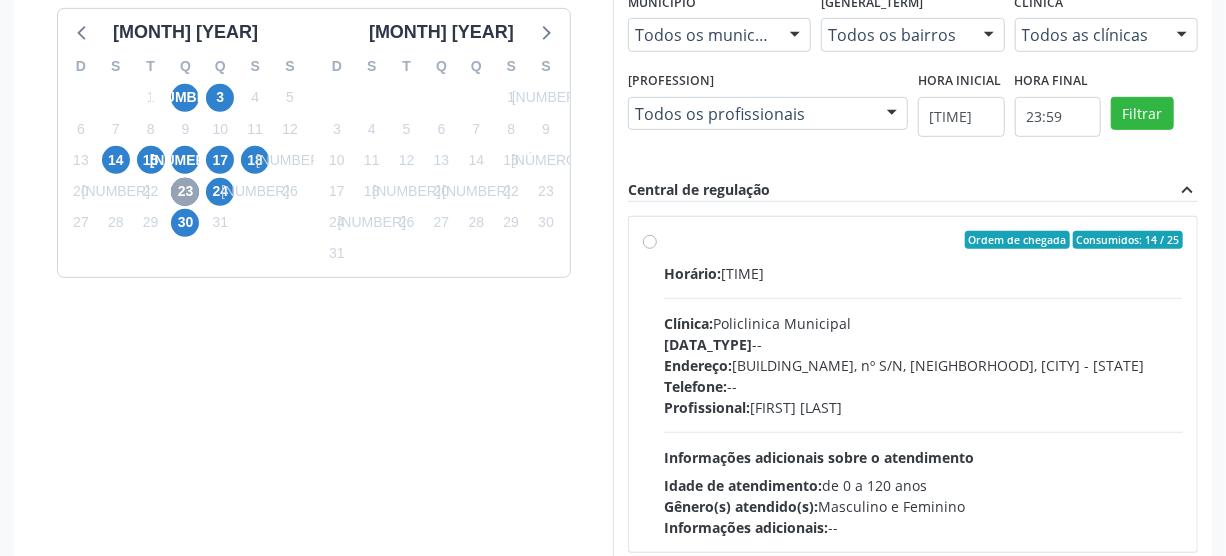 scroll, scrollTop: 494, scrollLeft: 0, axis: vertical 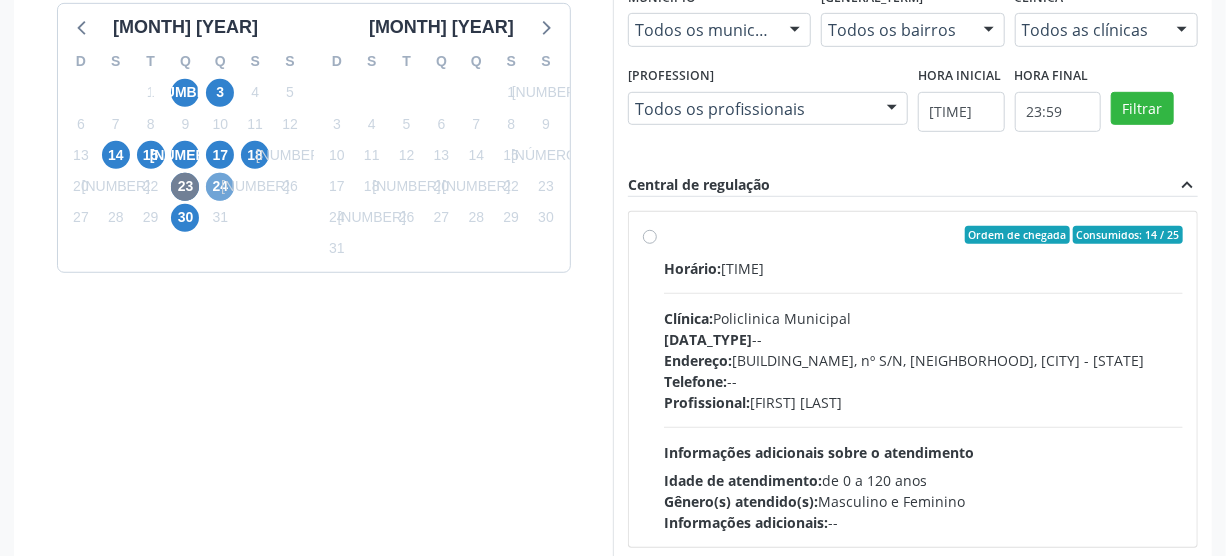 click on "24" at bounding box center (220, 187) 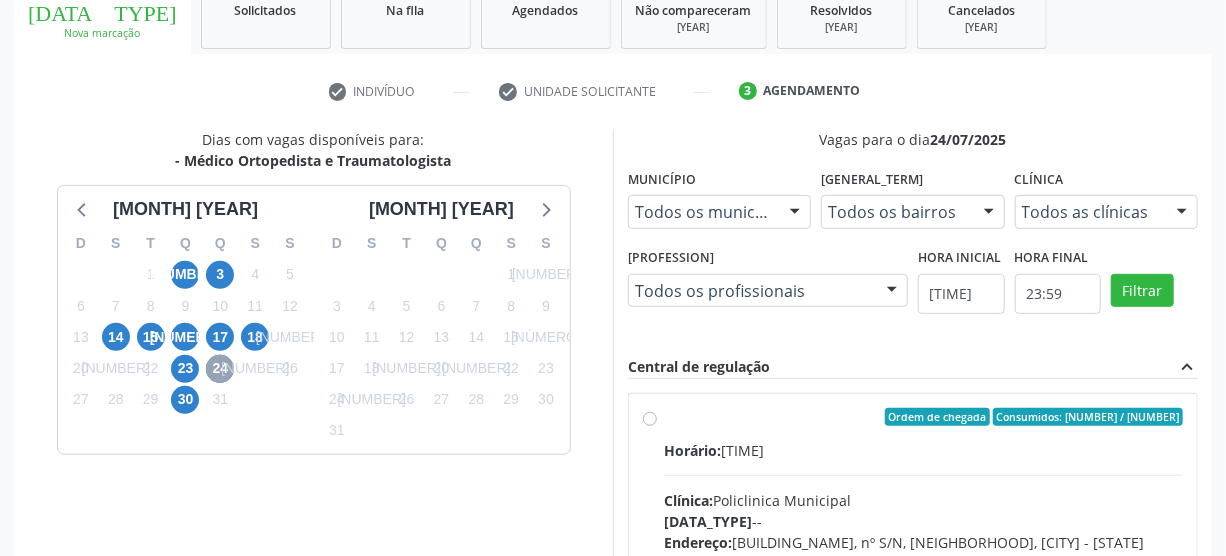 scroll, scrollTop: 494, scrollLeft: 0, axis: vertical 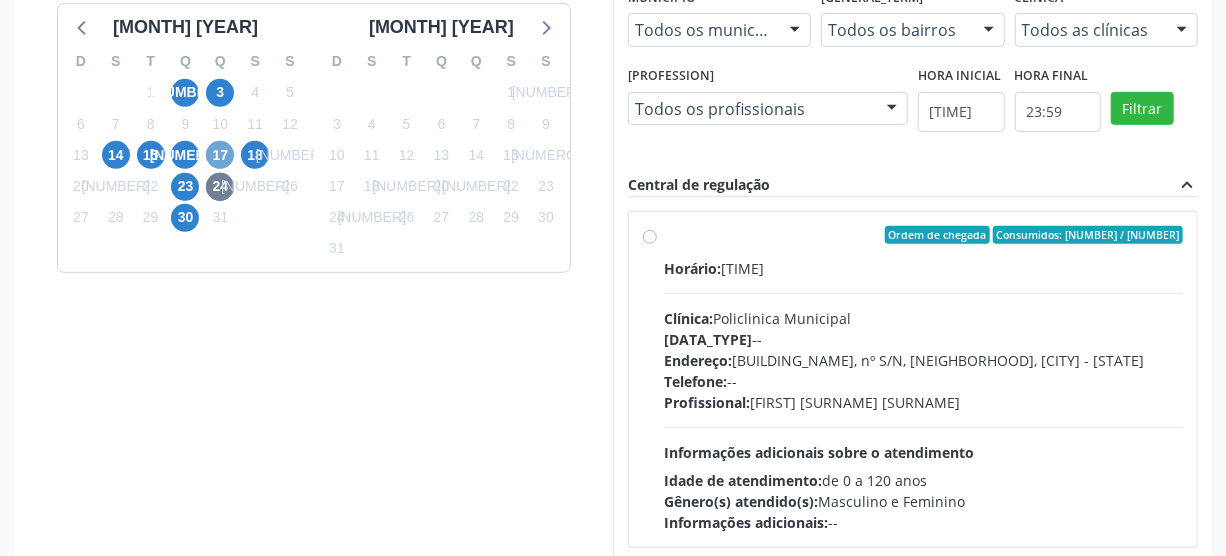 click on "17" at bounding box center (220, 155) 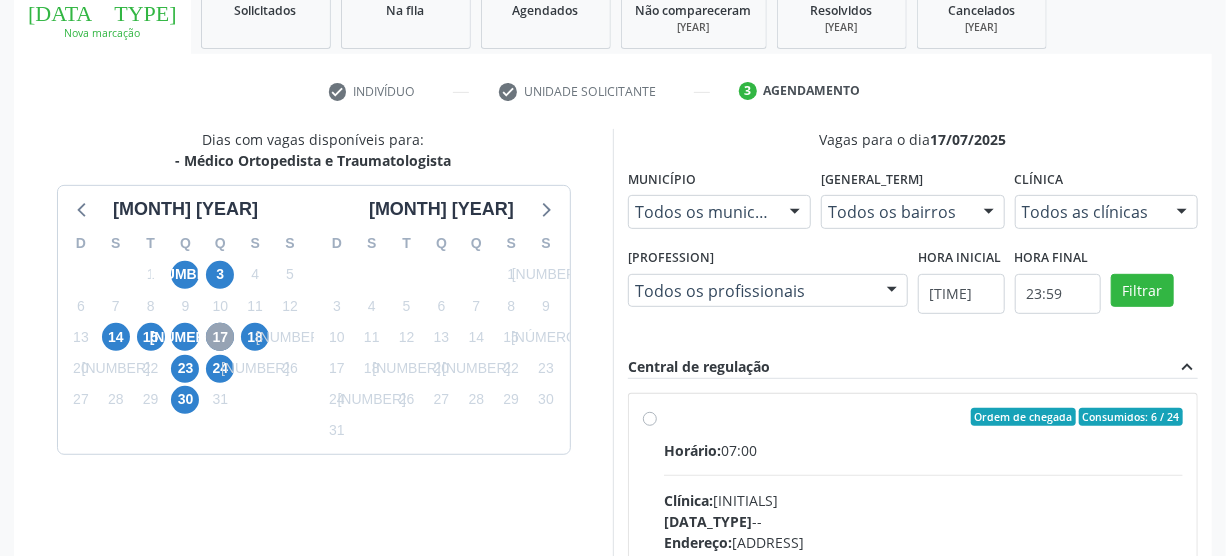 scroll, scrollTop: 494, scrollLeft: 0, axis: vertical 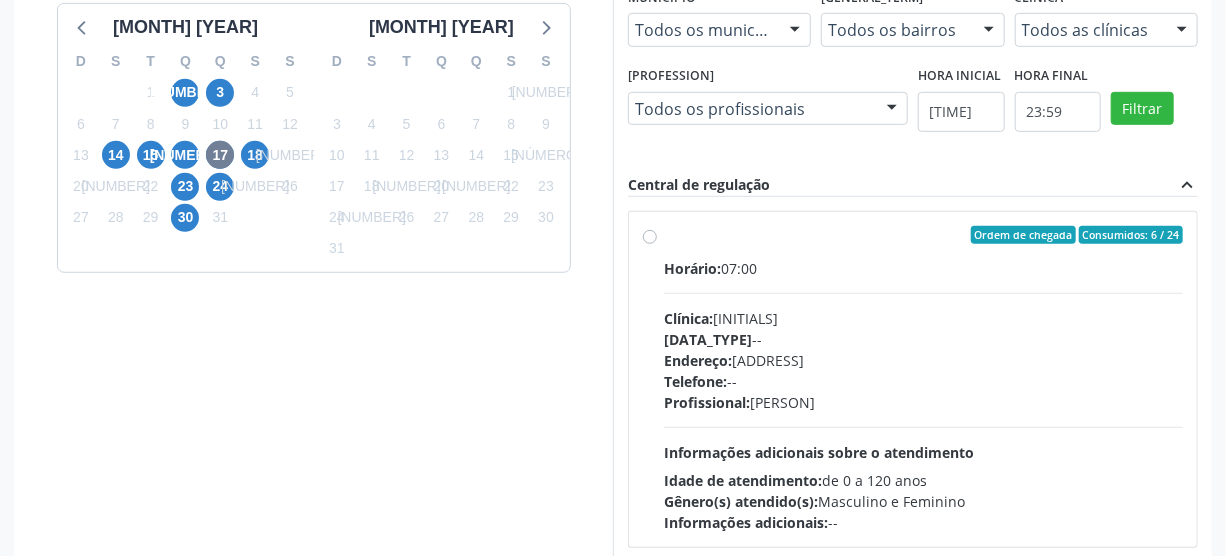 click on "Consumidos: 6 / 24
Horário:   07:00
Clínica:  Cem
Rede:
--
Endereço:   [NUMBER] [STREET], [CITY] - [STATE]
Telefone:   --
Profissional:
[FIRST] [LAST] [LAST_NAME]
Informações adicionais sobre o atendimento
Idade de atendimento:
de 0 a 120 anos
Gênero(s) atendido(s):
Masculino e Feminino
Informações adicionais:
--" at bounding box center (923, 379) 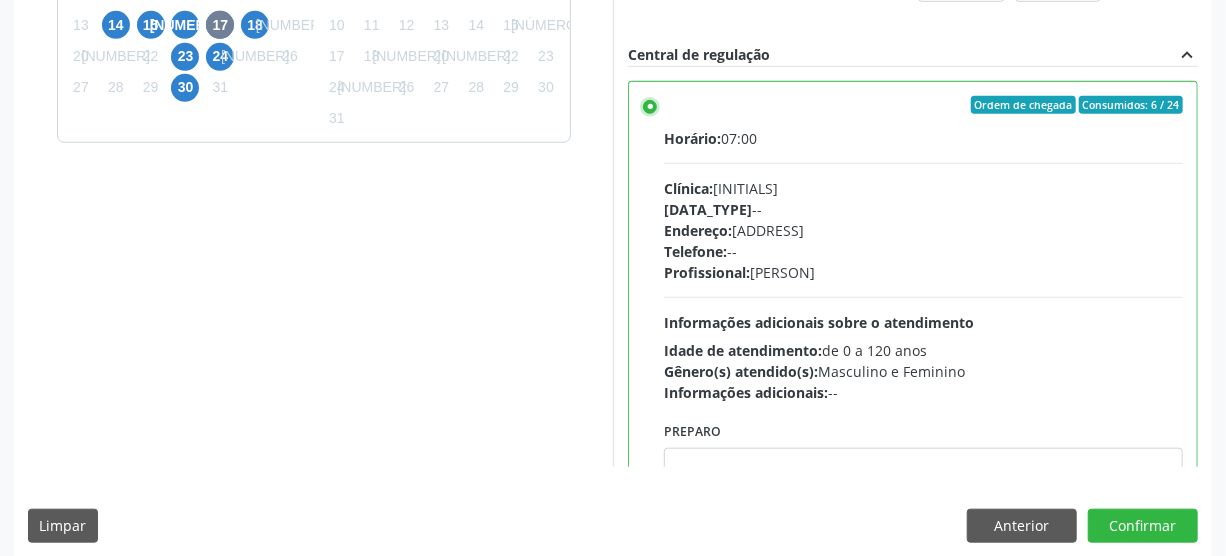 scroll, scrollTop: 637, scrollLeft: 0, axis: vertical 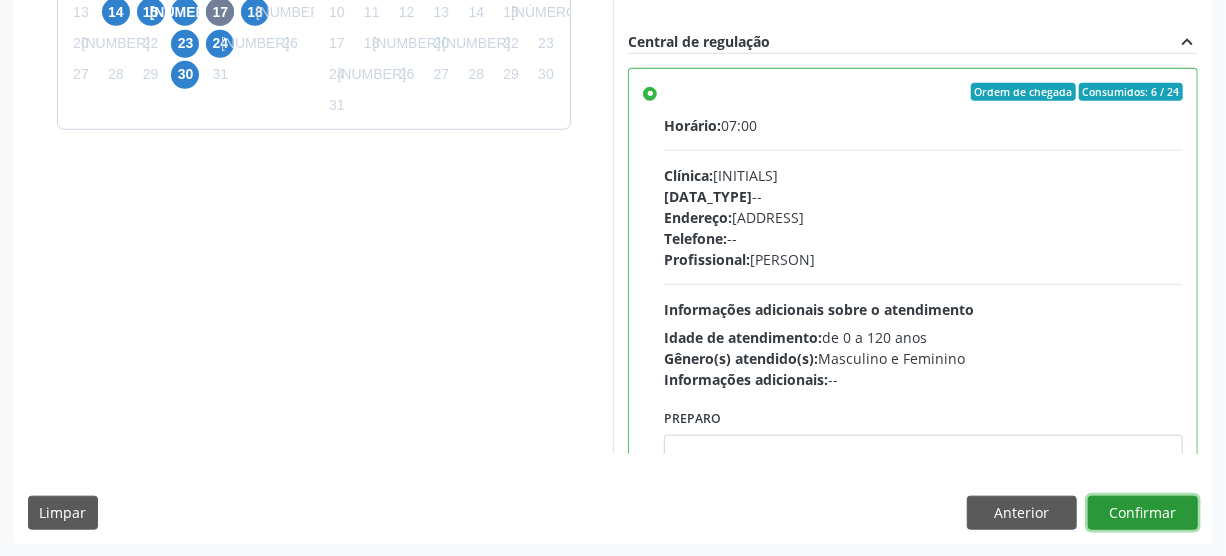 click on "Confirmar" at bounding box center (1143, 513) 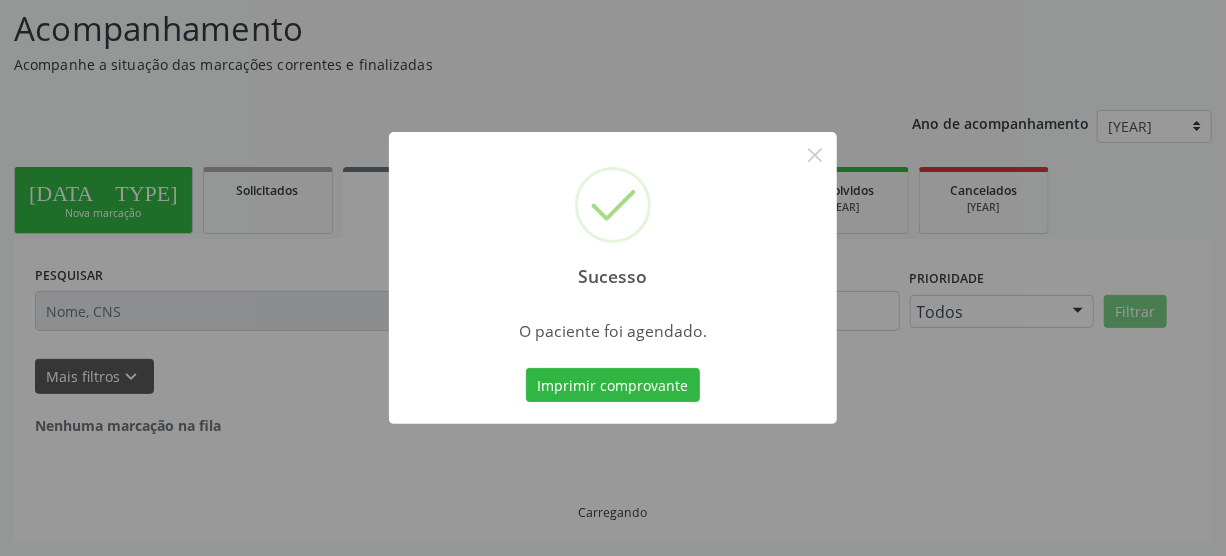 scroll, scrollTop: 45, scrollLeft: 0, axis: vertical 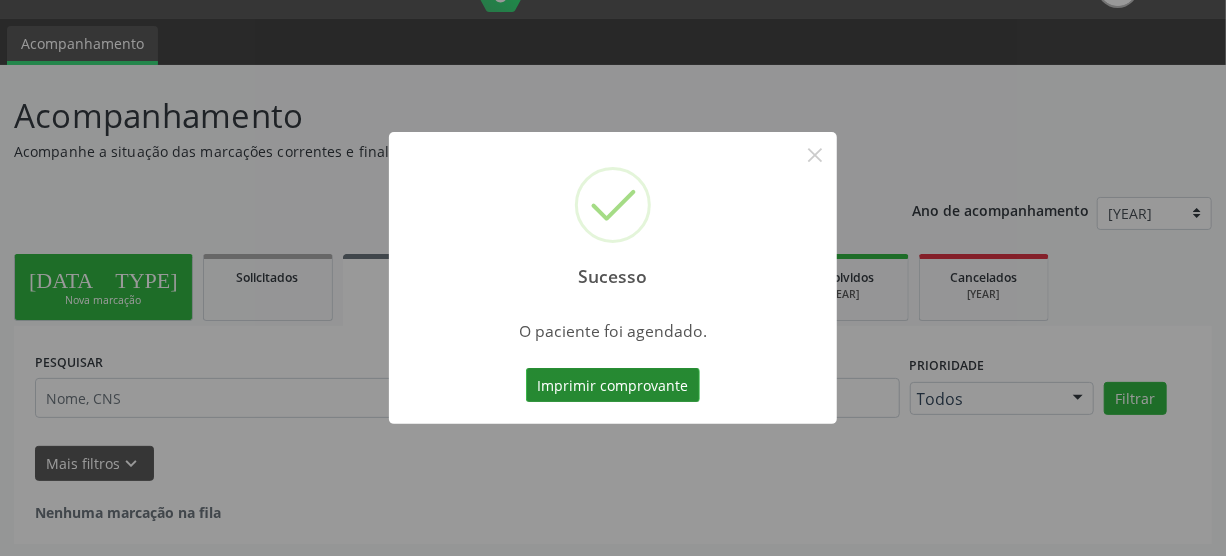 click on "Imprimir comprovante" at bounding box center [613, 385] 